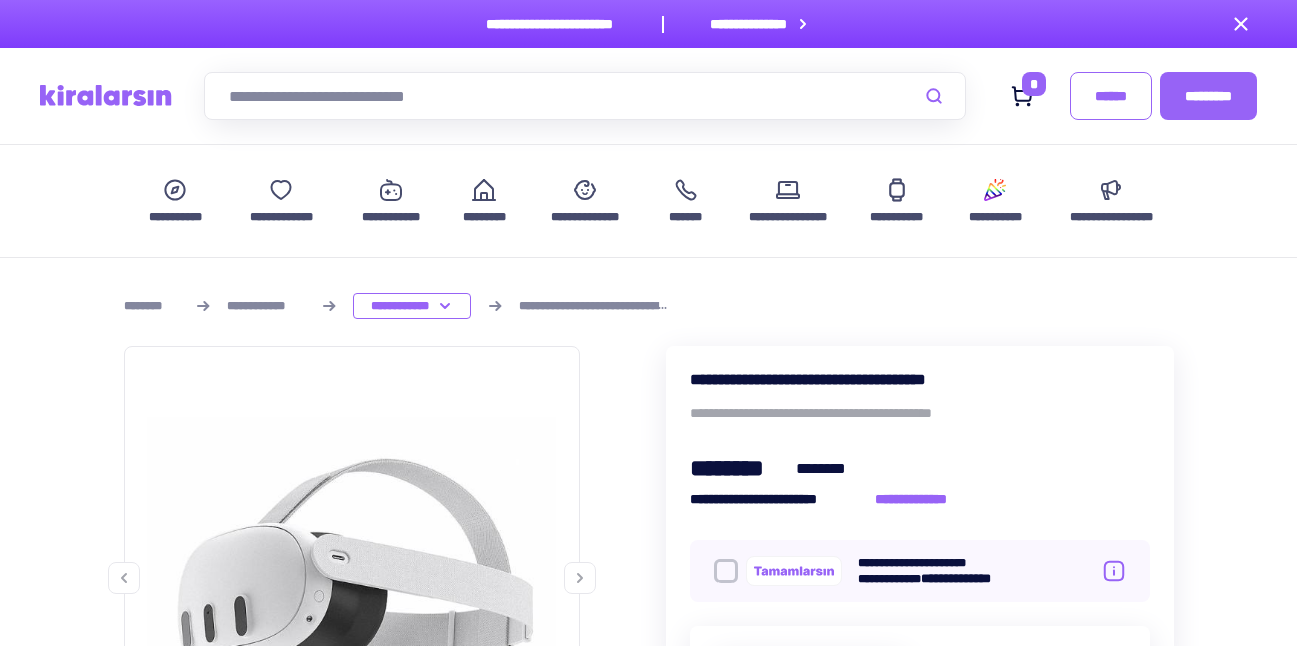 scroll, scrollTop: 200, scrollLeft: 0, axis: vertical 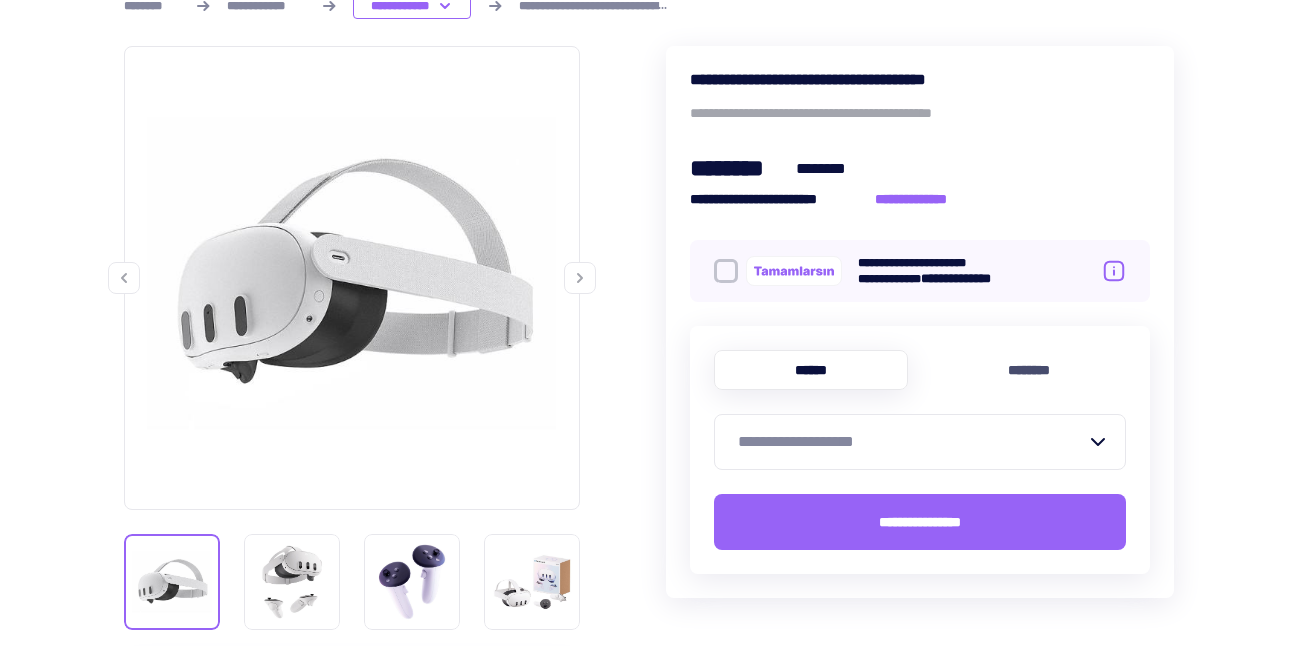 click on "**********" at bounding box center (920, 322) 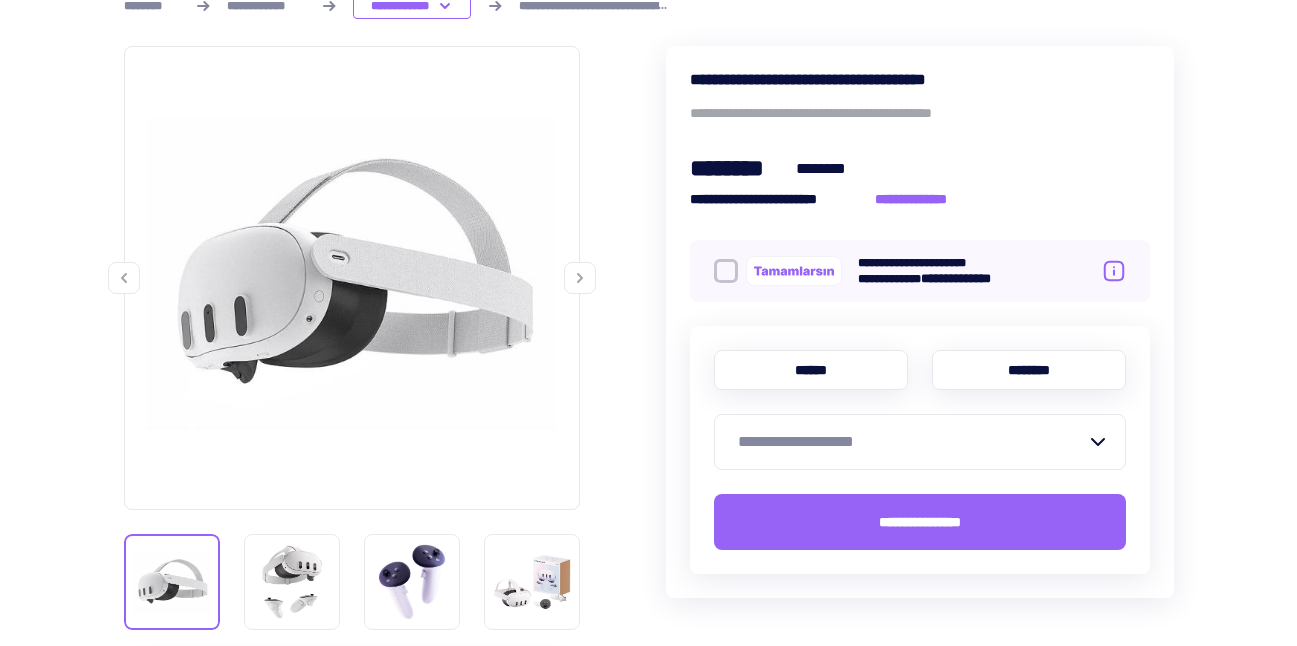 click on "********" at bounding box center (1029, 370) 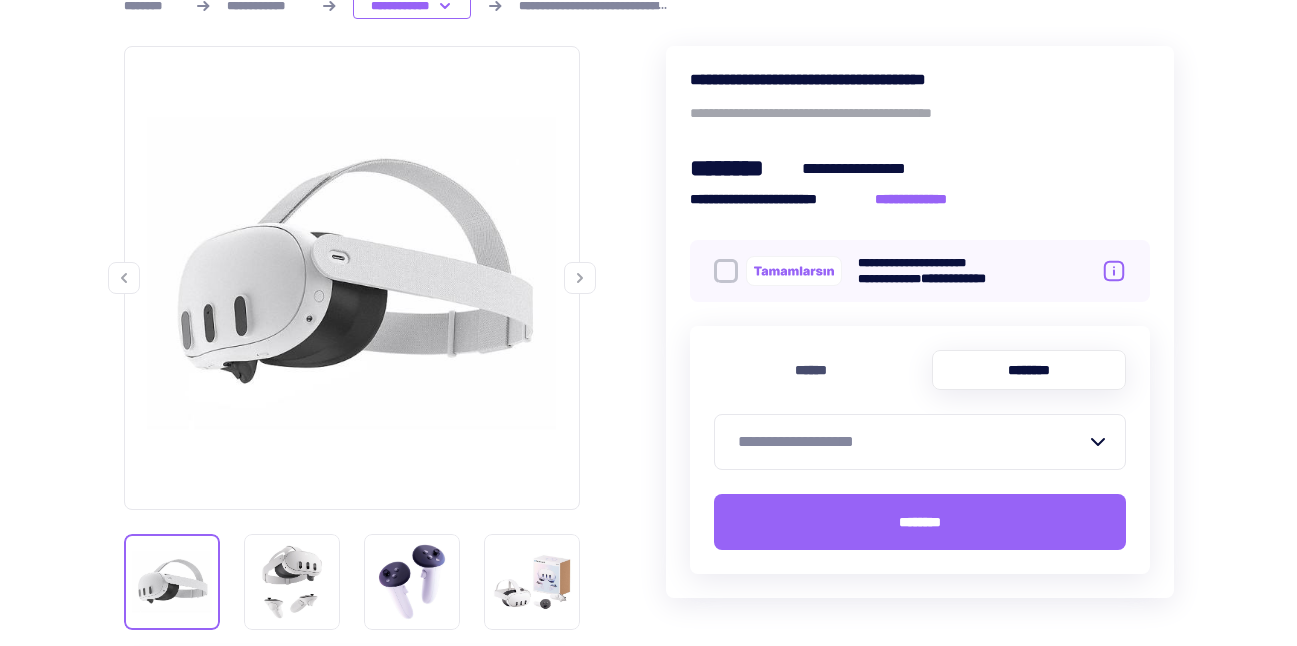 click on "**********" at bounding box center (912, 442) 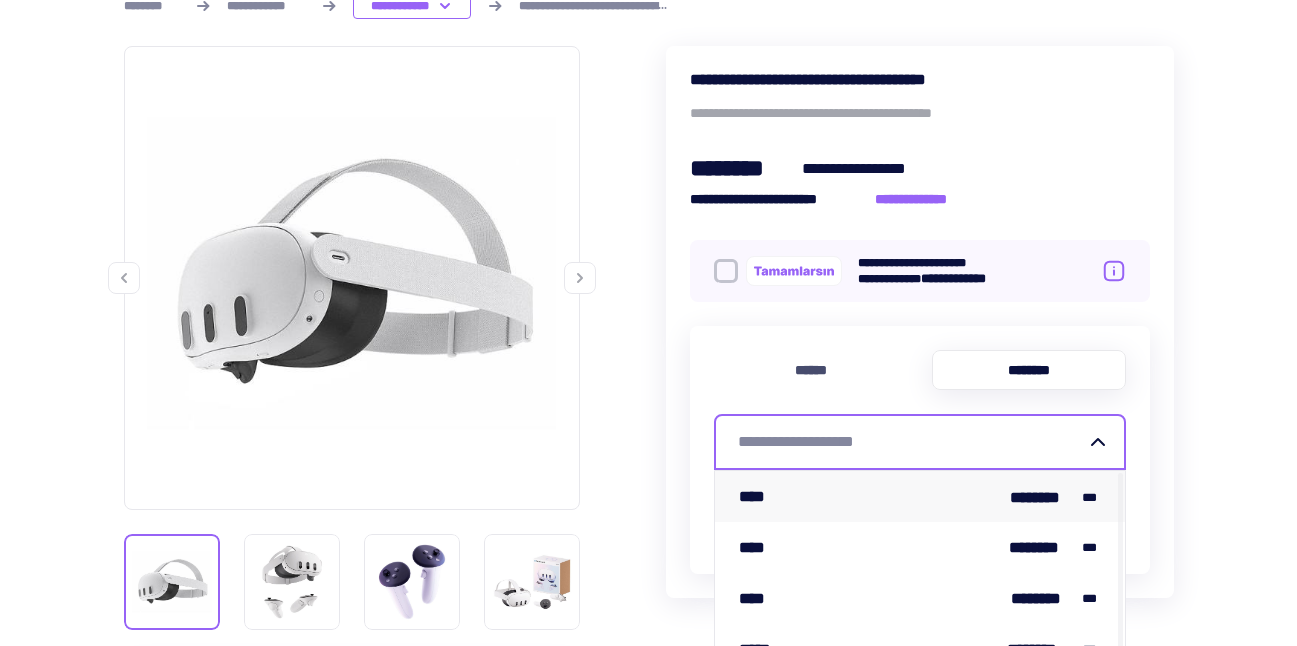 click on "**** ******** ***" at bounding box center [920, 496] 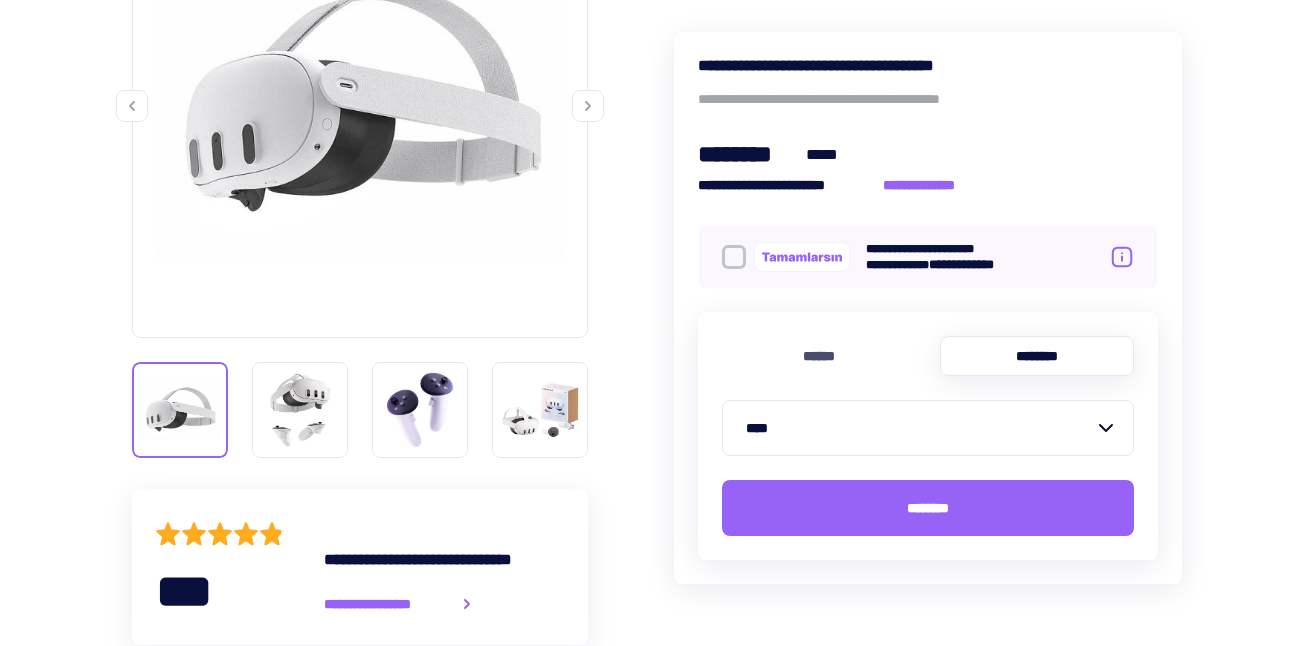 scroll, scrollTop: 0, scrollLeft: 0, axis: both 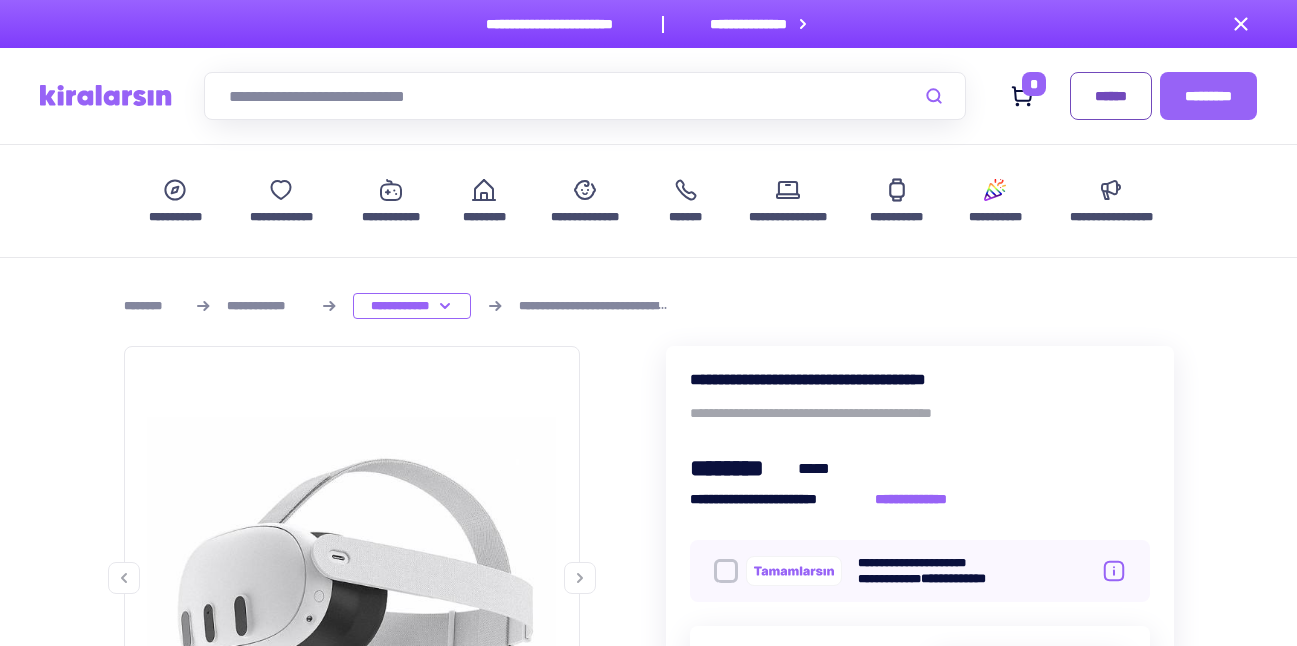 click on "******" at bounding box center (1111, 96) 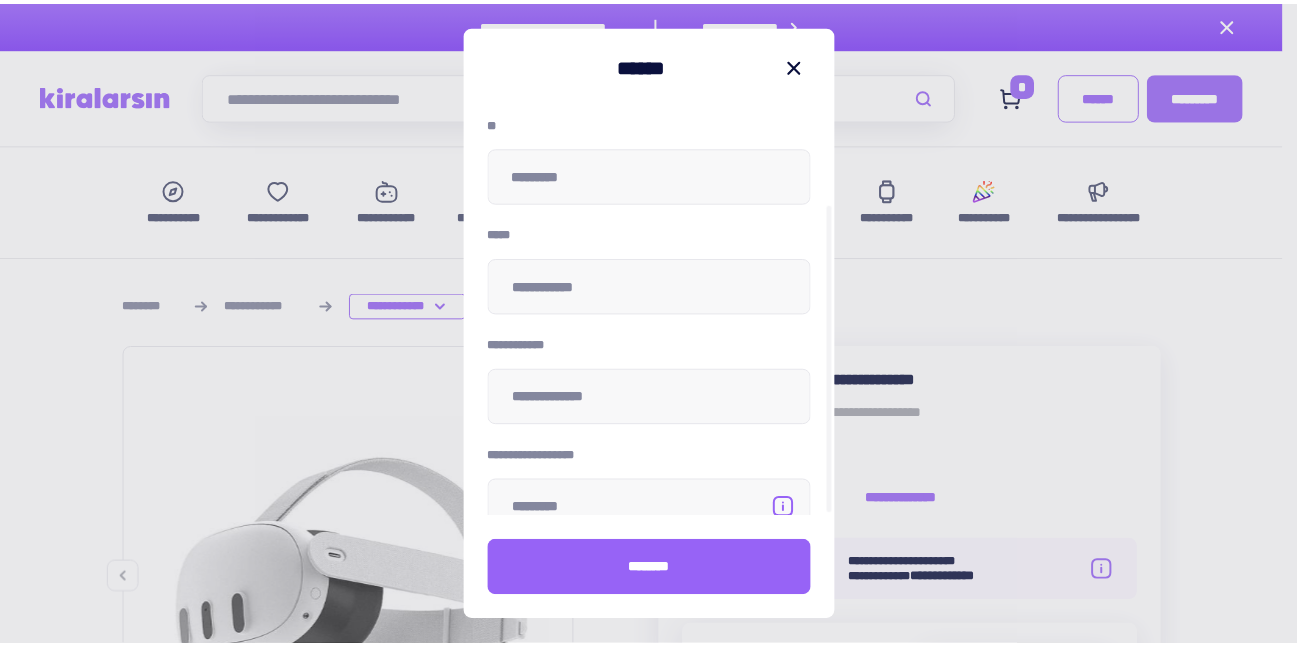 scroll, scrollTop: 128, scrollLeft: 0, axis: vertical 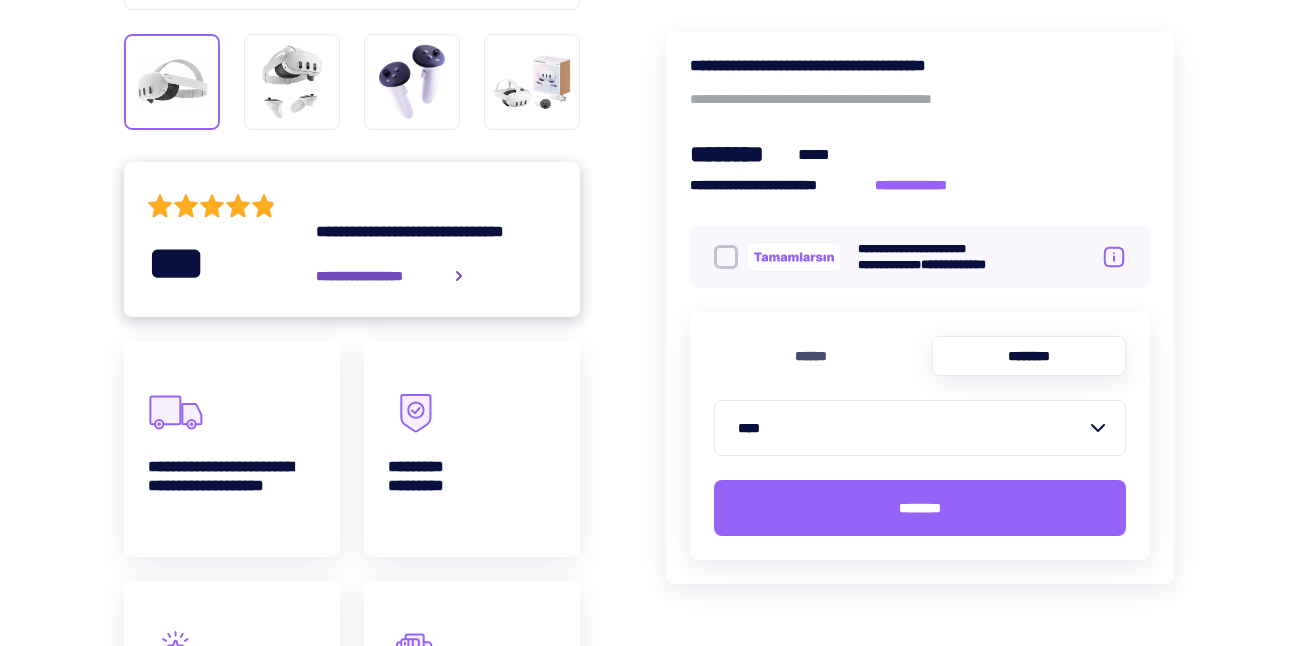 click on "**********" at bounding box center [436, 253] 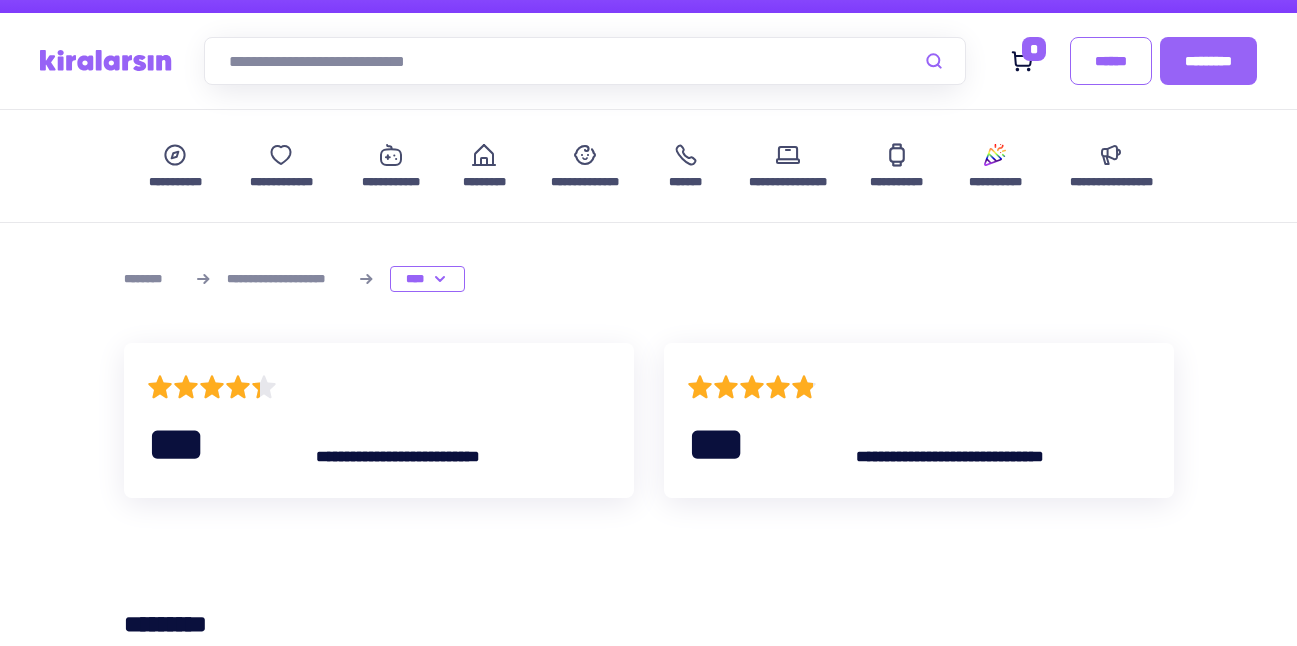 scroll, scrollTop: 0, scrollLeft: 0, axis: both 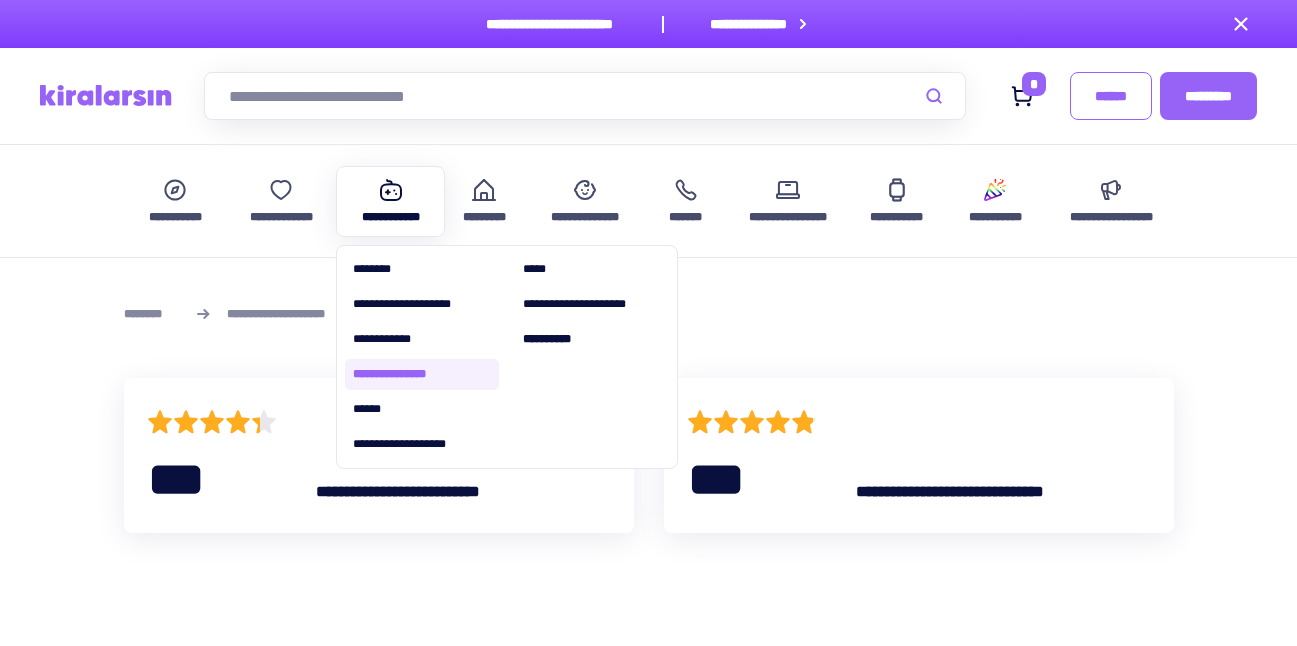 click on "**********" at bounding box center [422, 374] 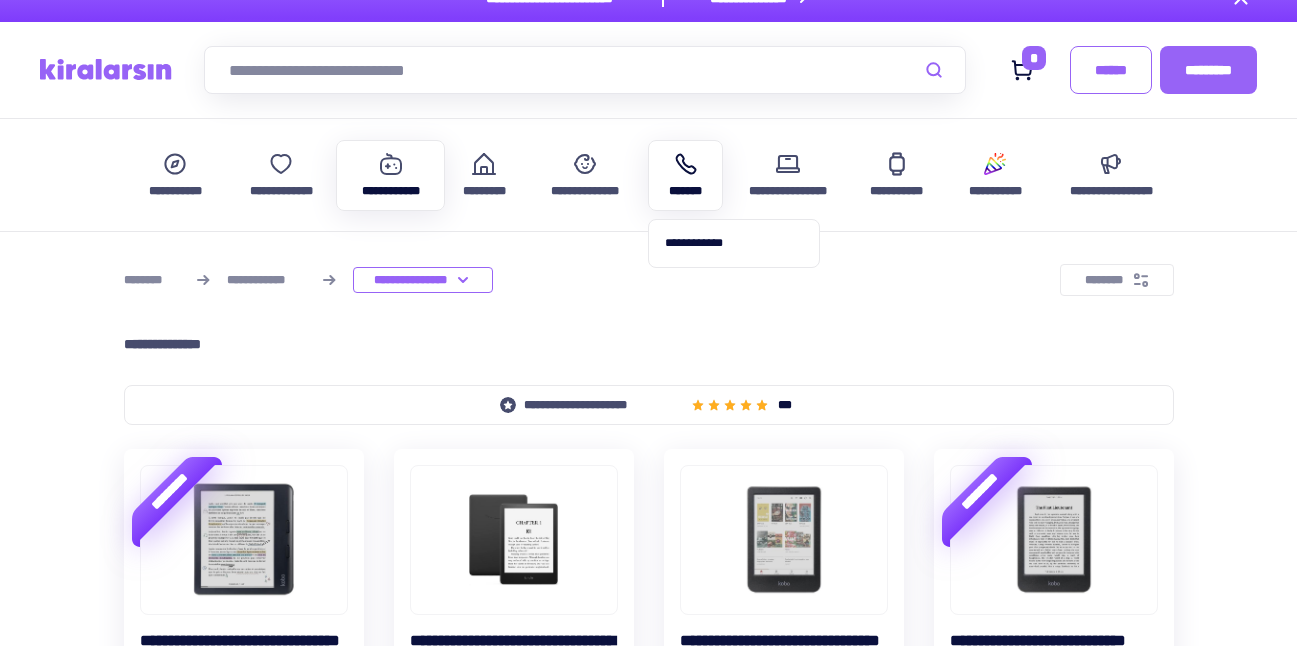 scroll, scrollTop: 0, scrollLeft: 0, axis: both 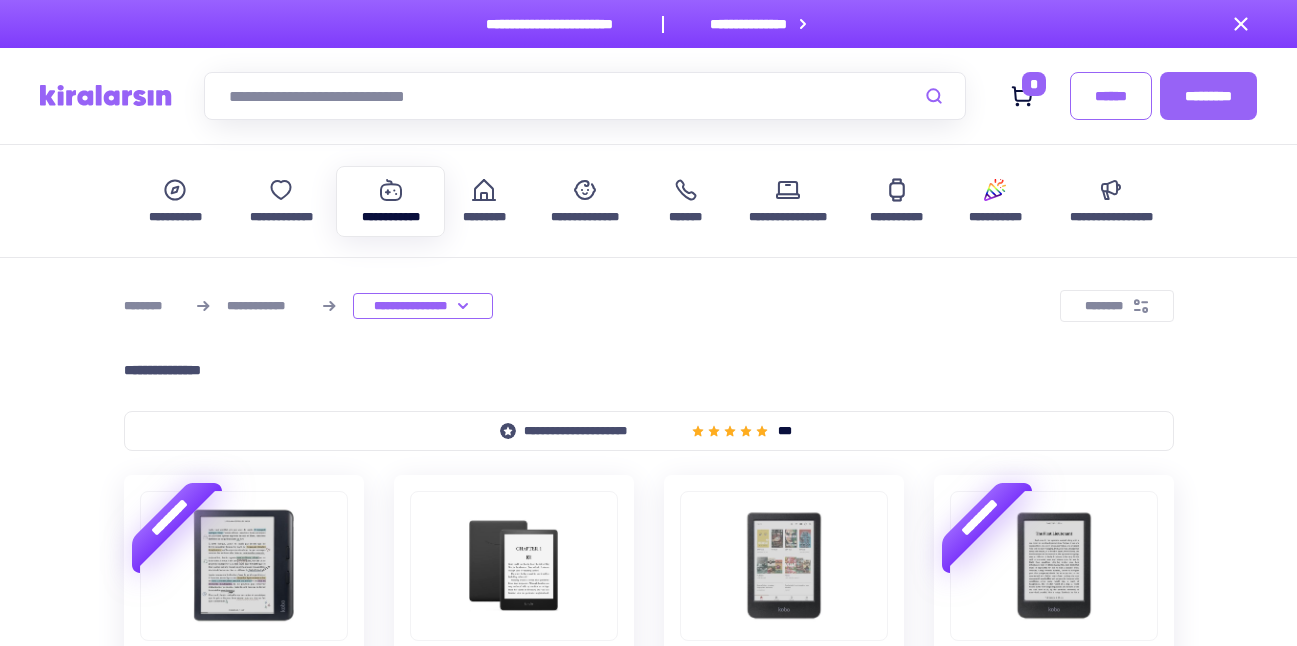 click at bounding box center [585, 96] 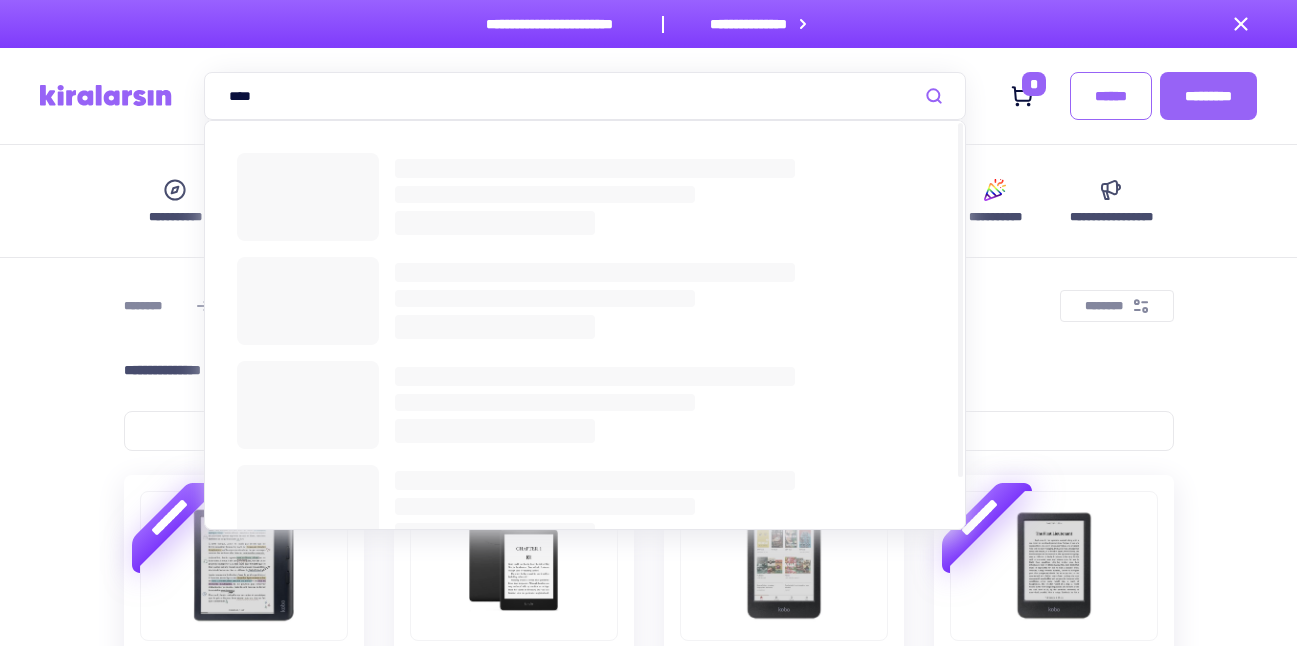 type on "****" 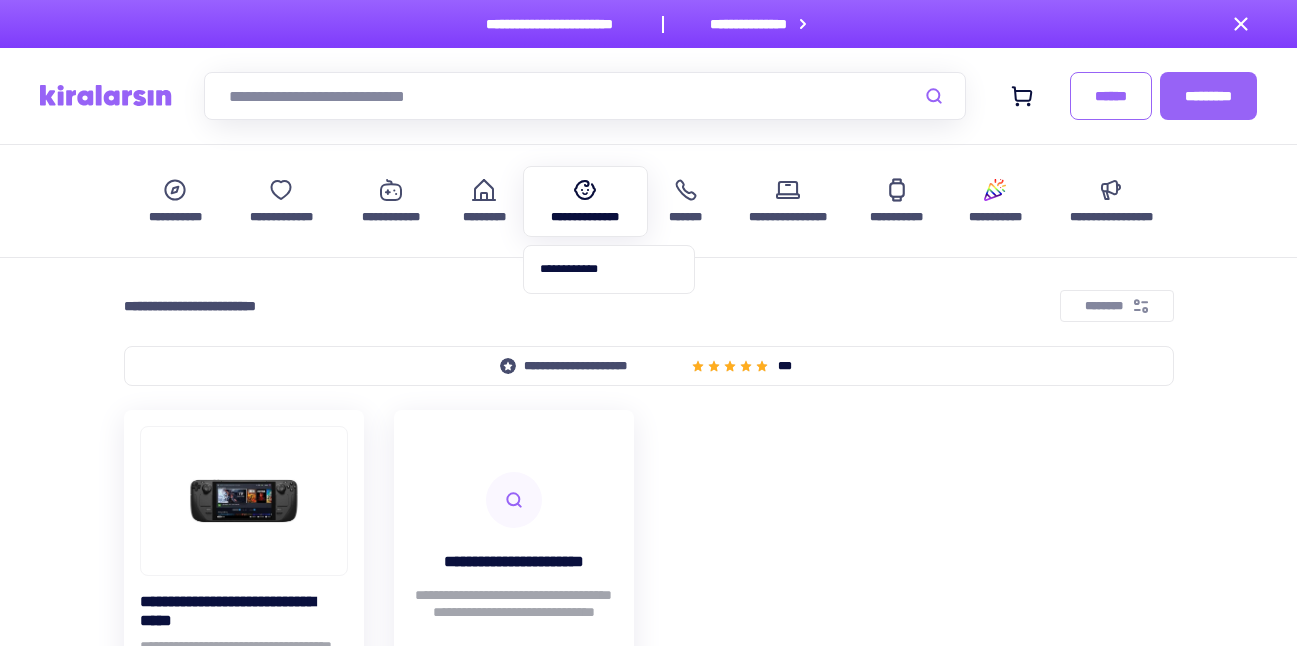scroll, scrollTop: 0, scrollLeft: 0, axis: both 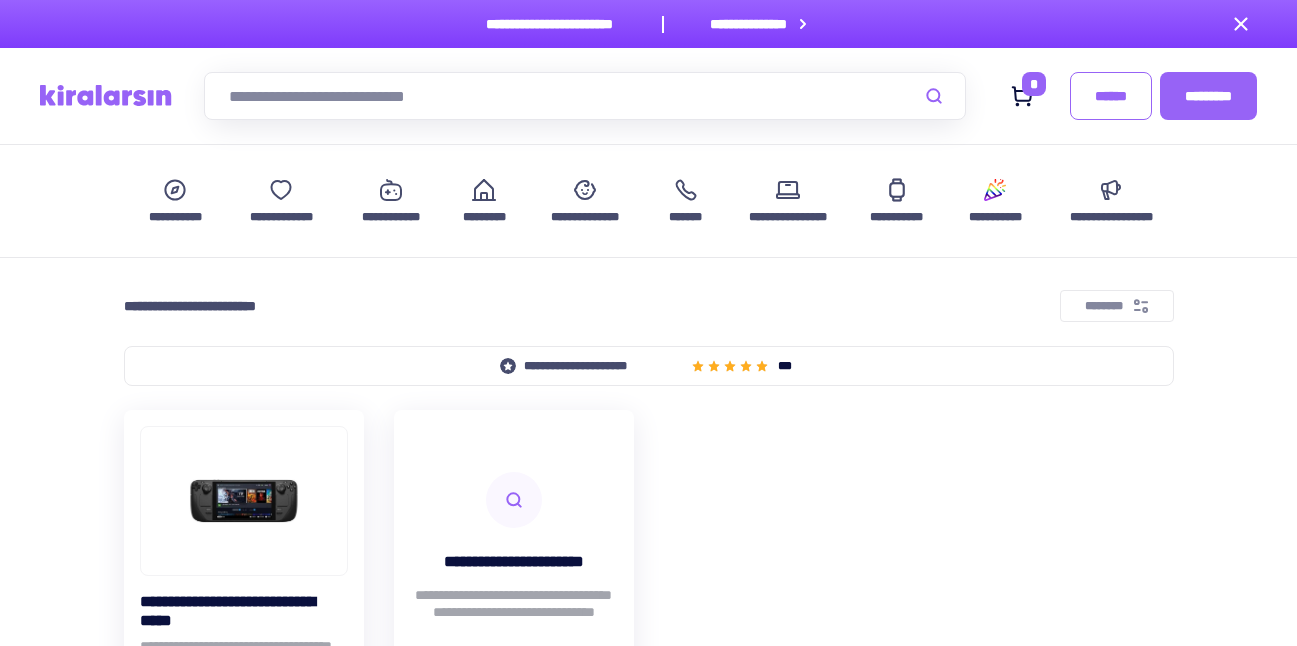 click at bounding box center [585, 96] 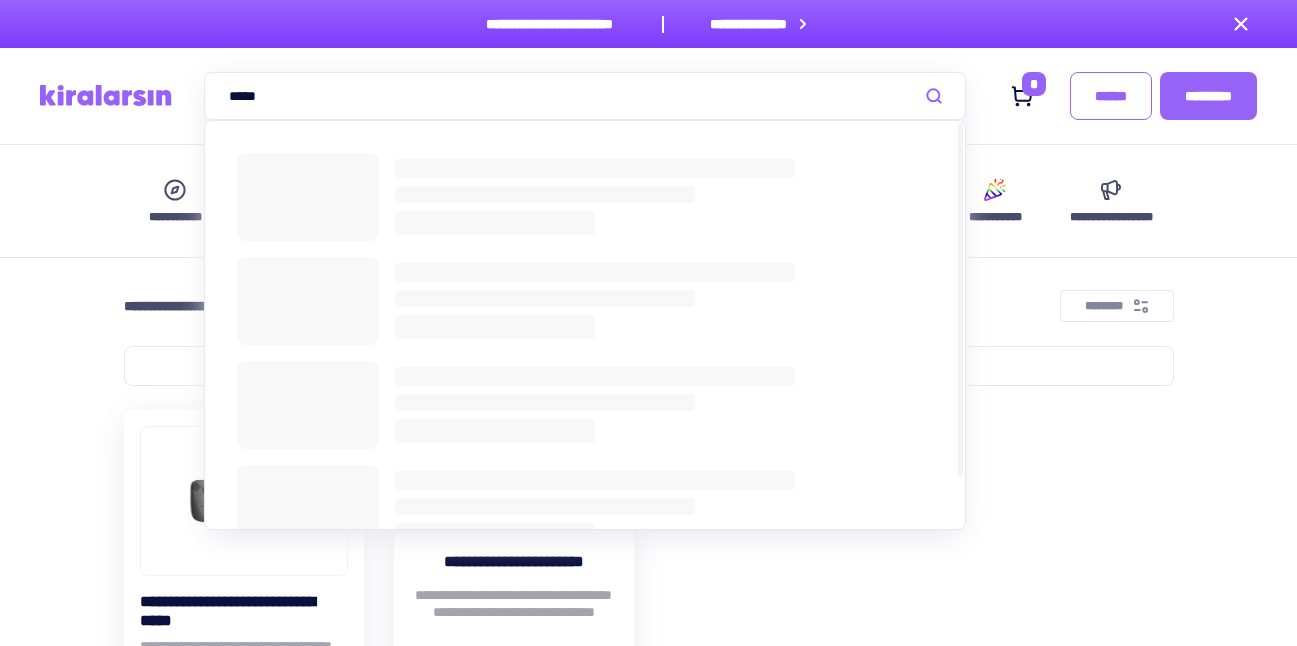 type on "*****" 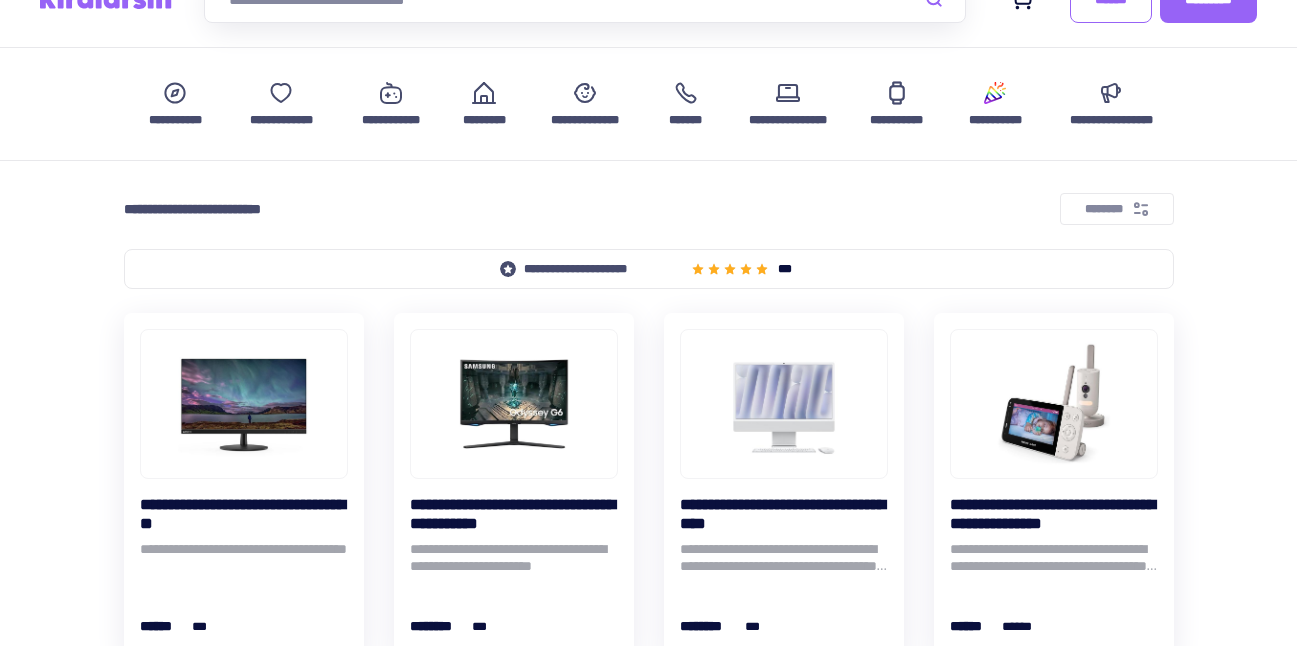 scroll, scrollTop: 100, scrollLeft: 0, axis: vertical 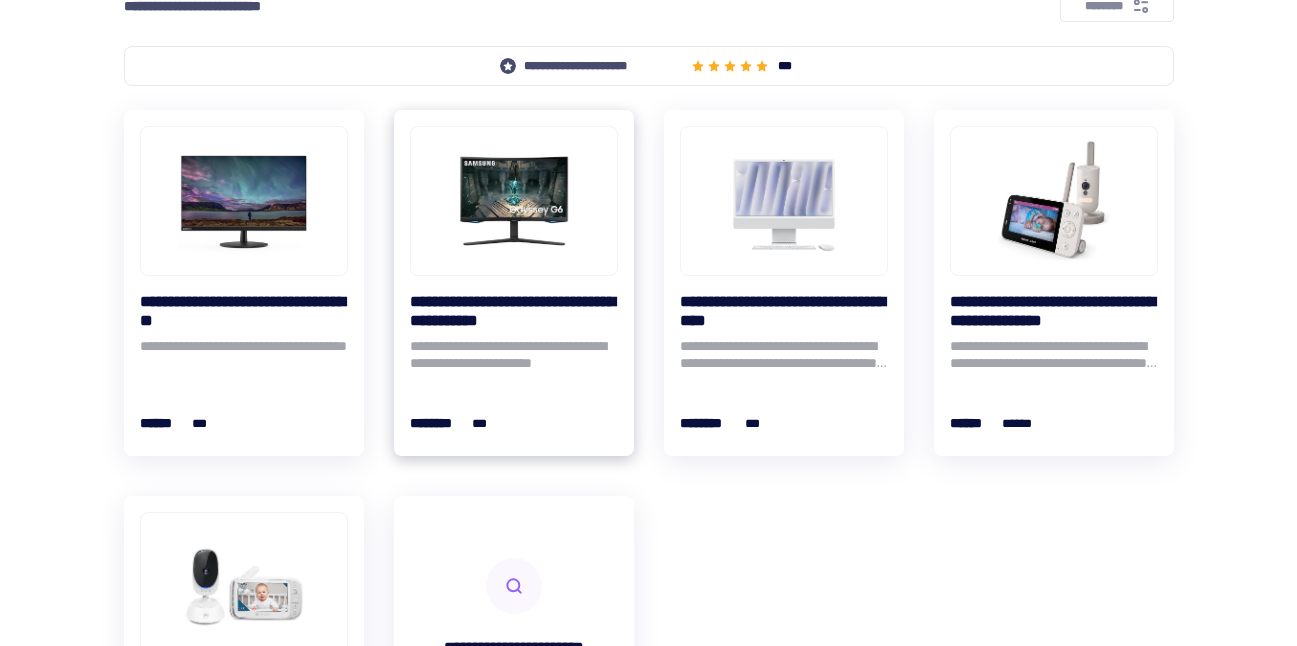 click at bounding box center (514, 201) 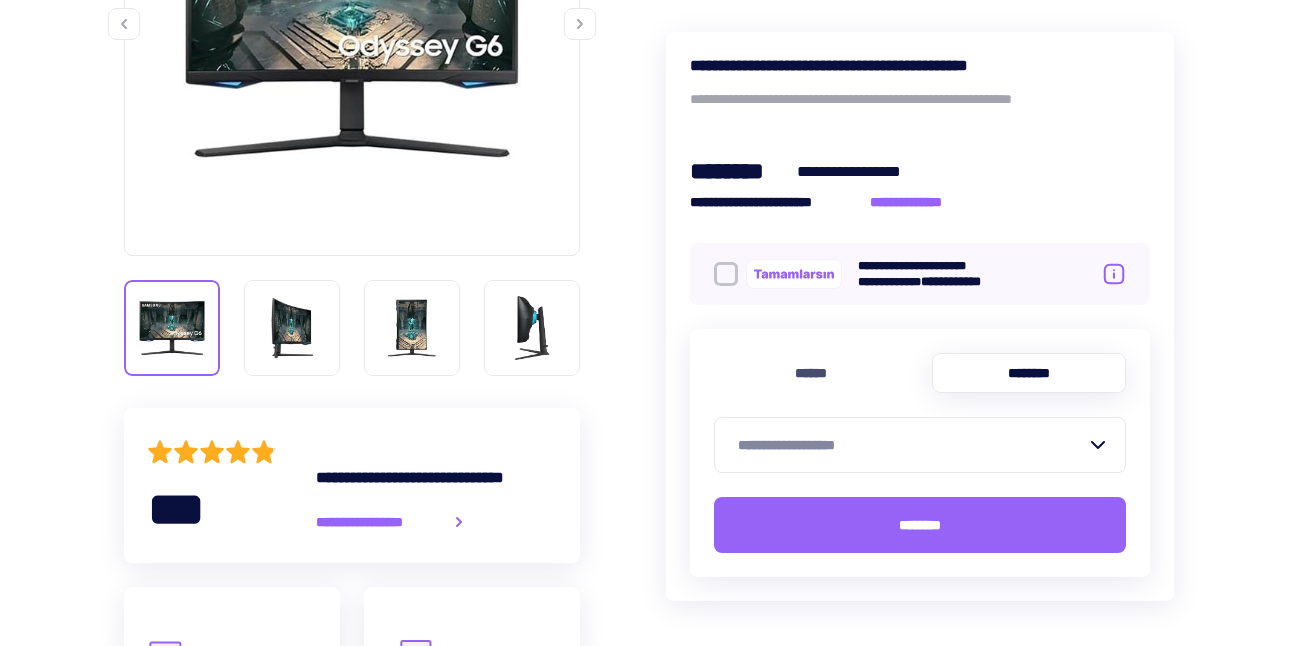 scroll, scrollTop: 600, scrollLeft: 0, axis: vertical 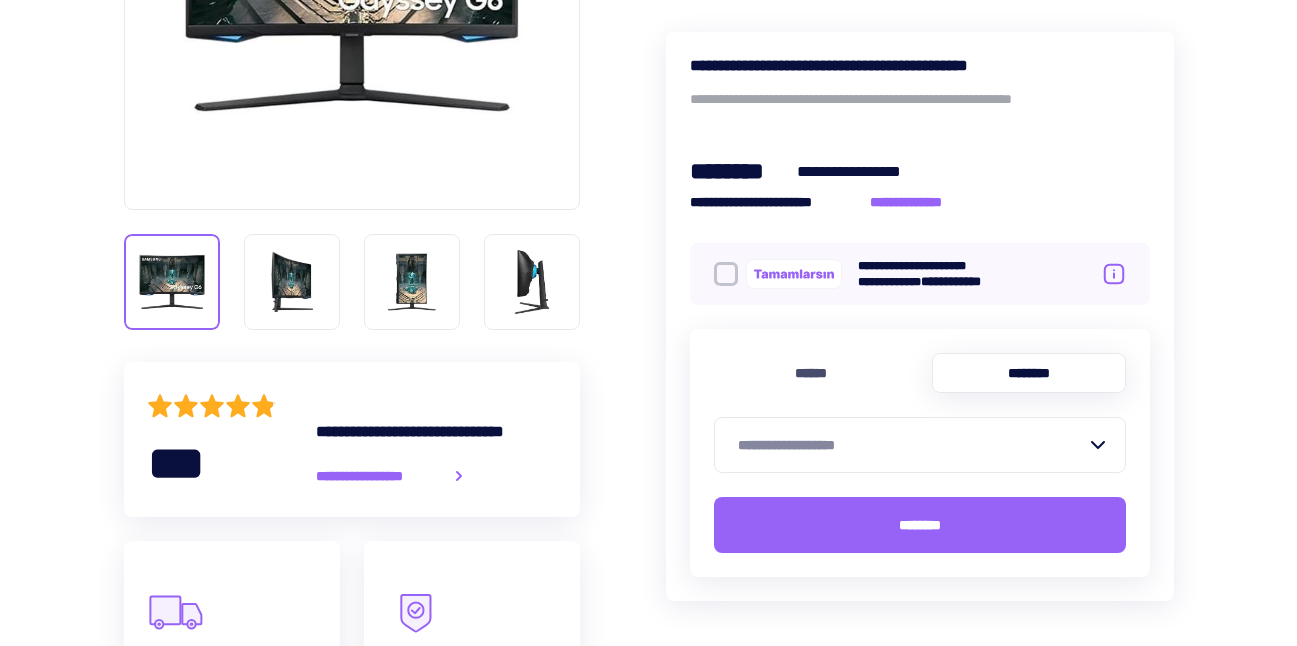 click on "**********" at bounding box center (912, 445) 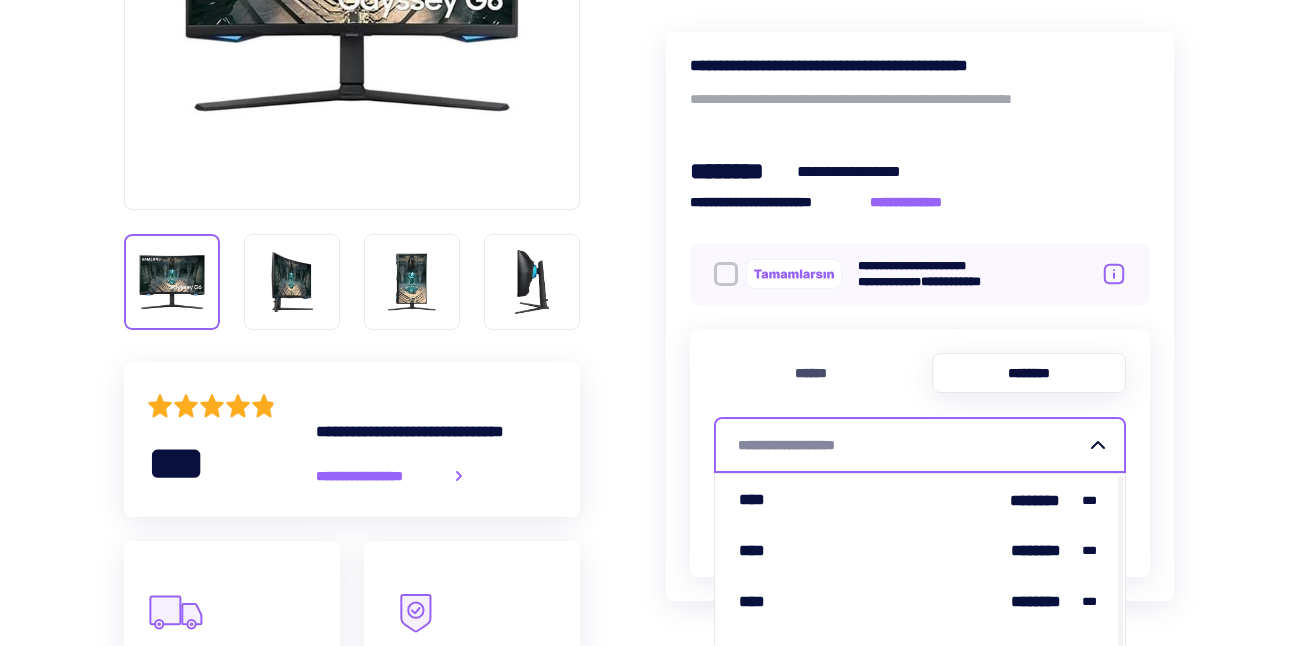 click on "[NUMBER] [STREET], [CITY], [STATE], [POSTAL_CODE], [COUNTRY], [PHONE], [EMAIL], [NAME], [COMPANY], [PRODUCT], [DATE], [TIME], [AGE], [SSN], [CREDIT_CARD], [PASSPORT], [LICENSE], [ADDRESS], [COORDINATES], [BIRTH_DATE], [PERSONAL_INFO], [OTHER_PII]" at bounding box center [649, 773] 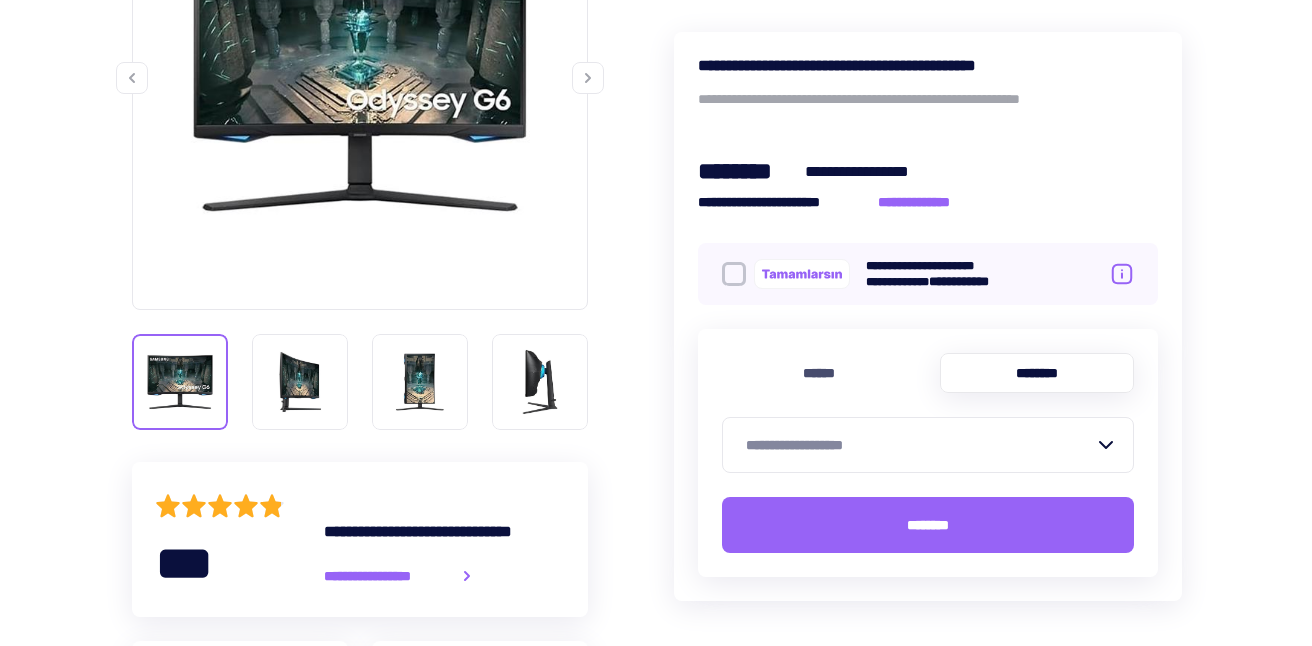 scroll, scrollTop: 0, scrollLeft: 0, axis: both 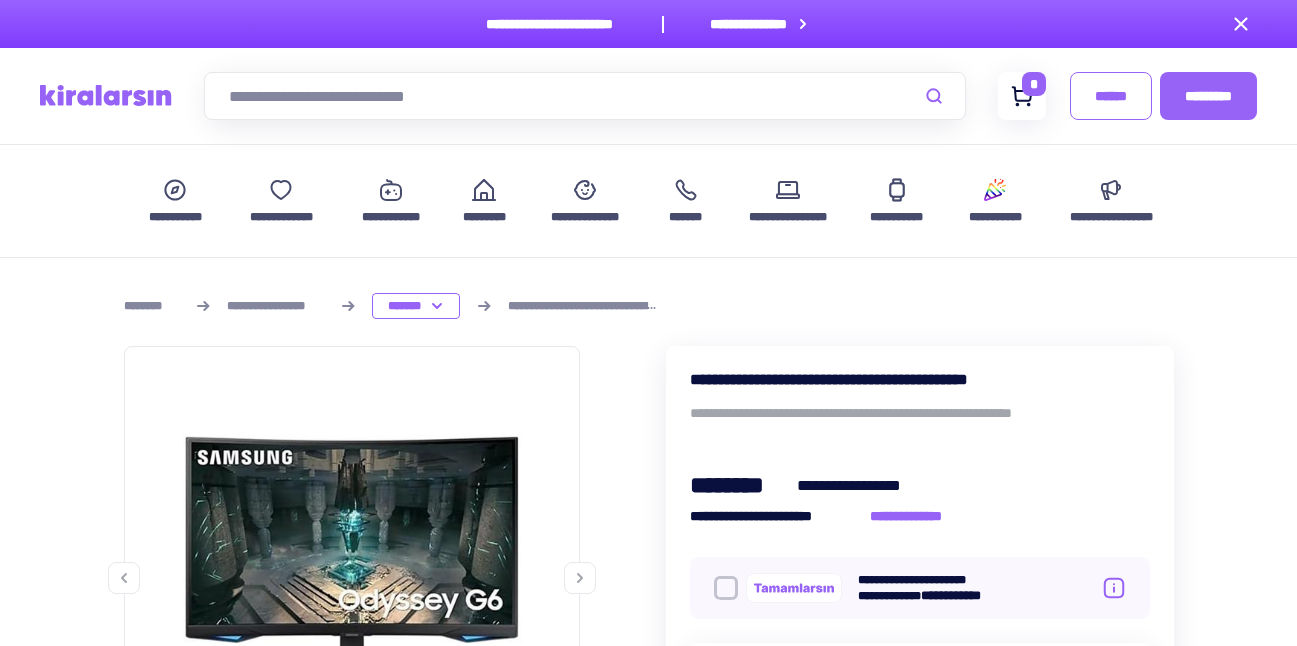 click on "*" at bounding box center (1022, 96) 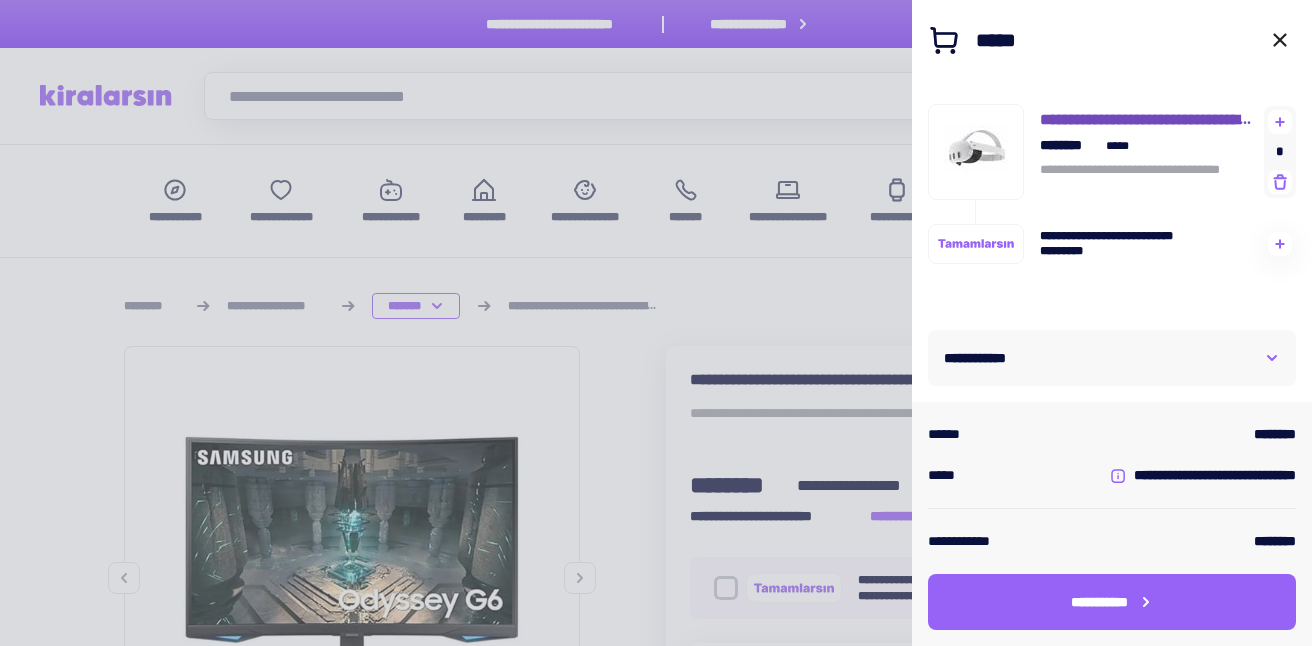 click on "[FIRST] [LAST] [LAST]" at bounding box center (1148, 152) 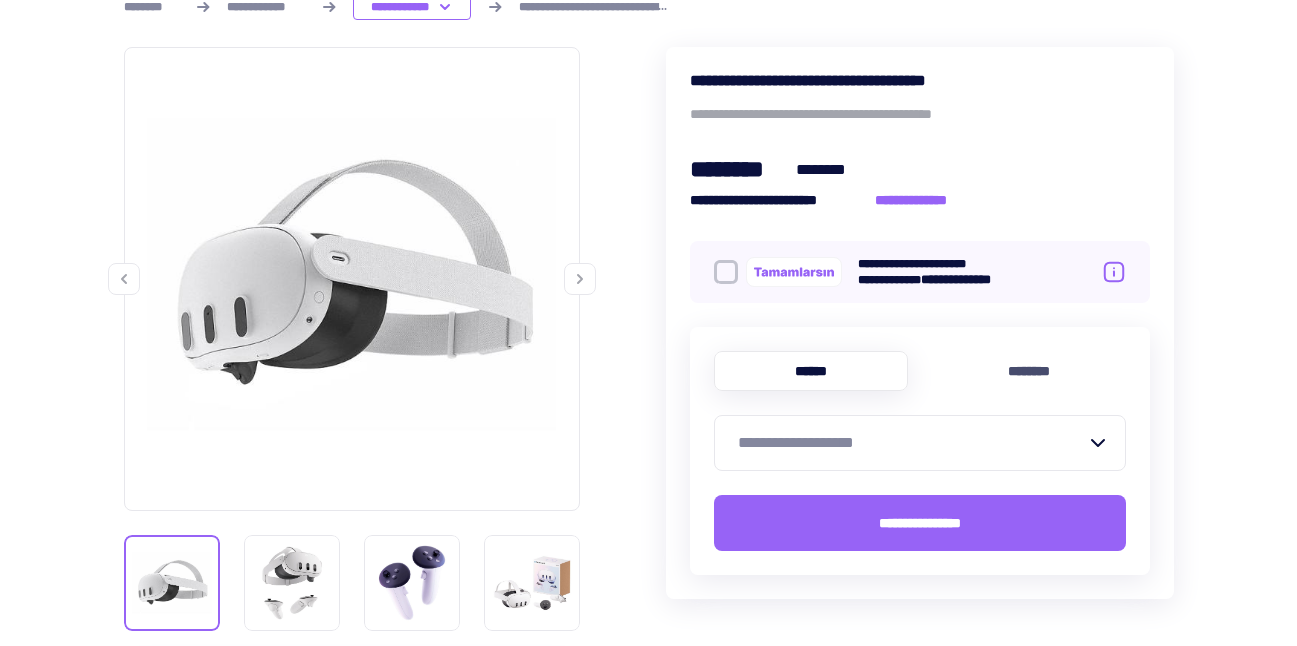 scroll, scrollTop: 300, scrollLeft: 0, axis: vertical 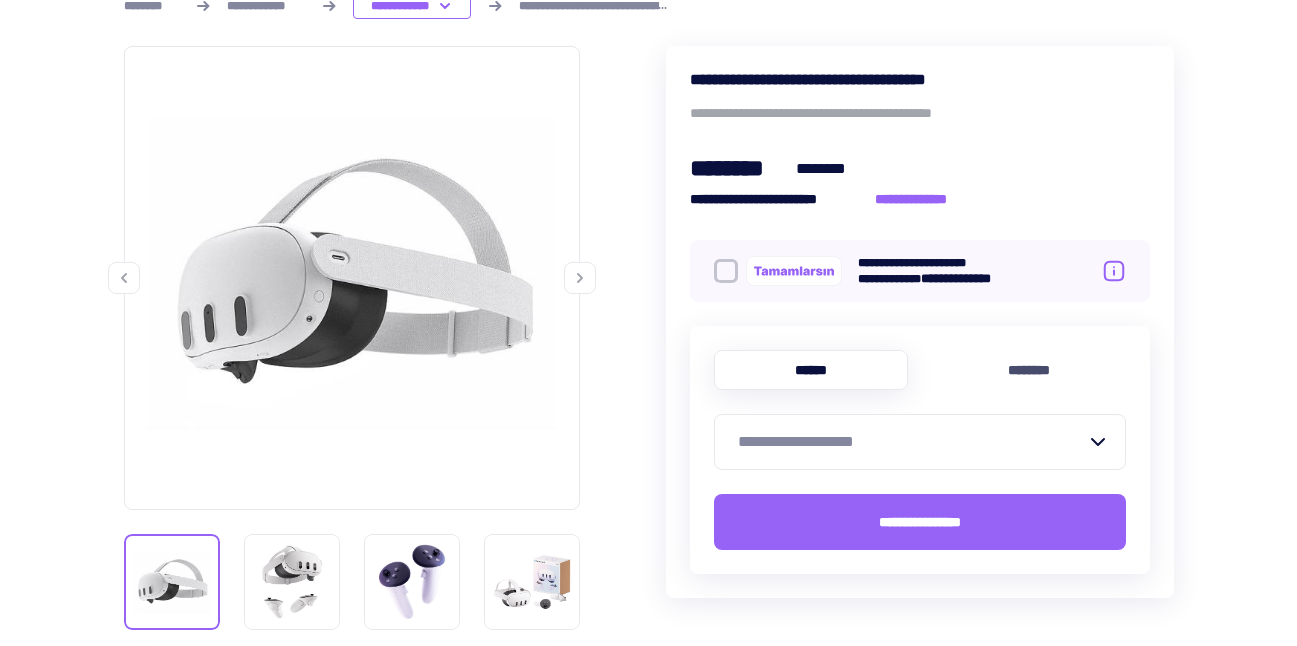 click on "******" at bounding box center (811, 370) 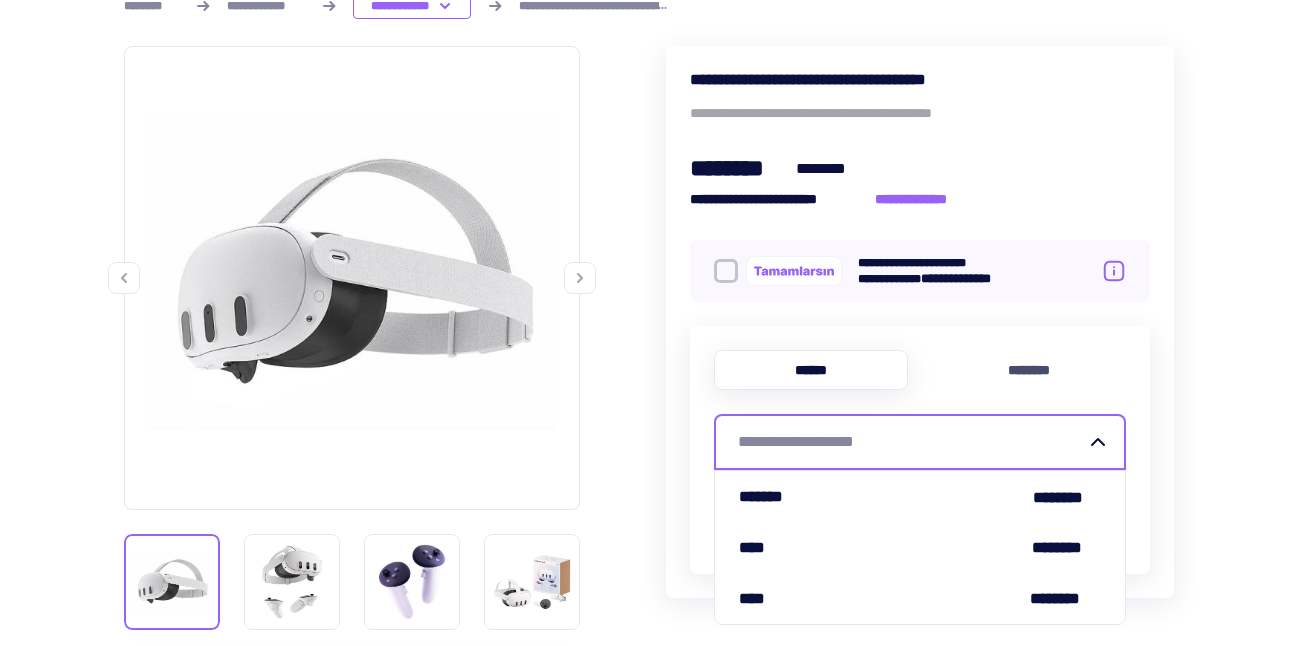 click on "**********" at bounding box center [912, 442] 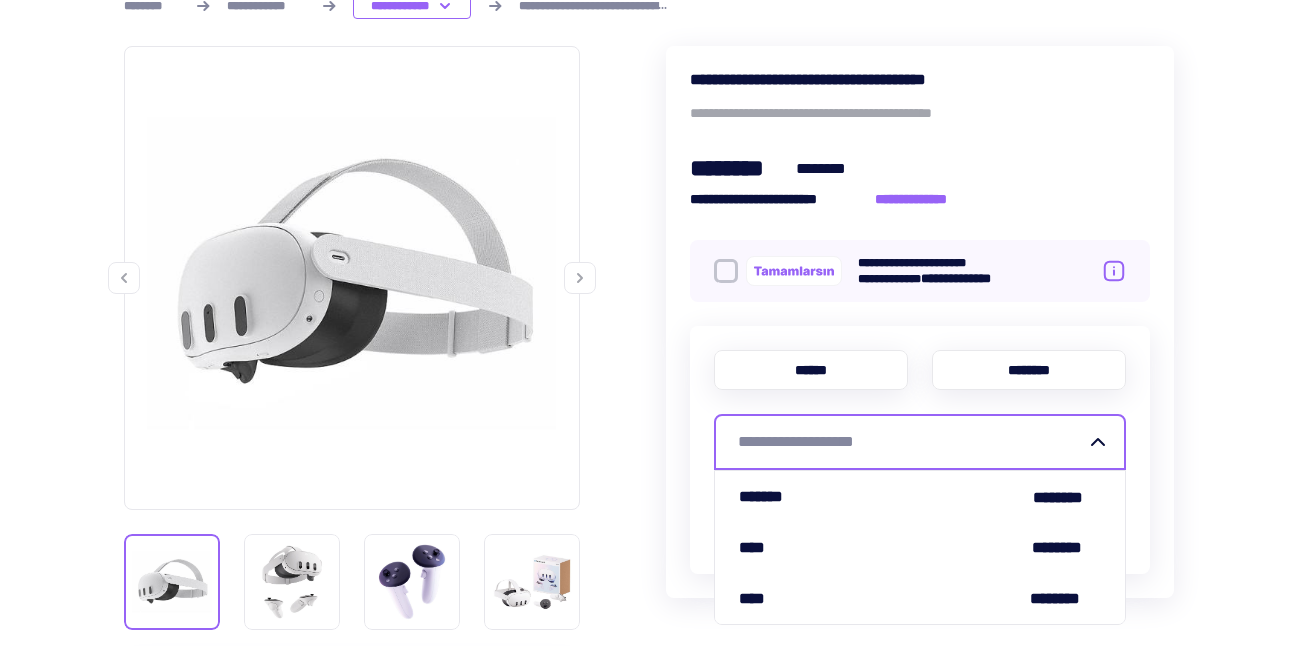 click on "********" at bounding box center (1029, 370) 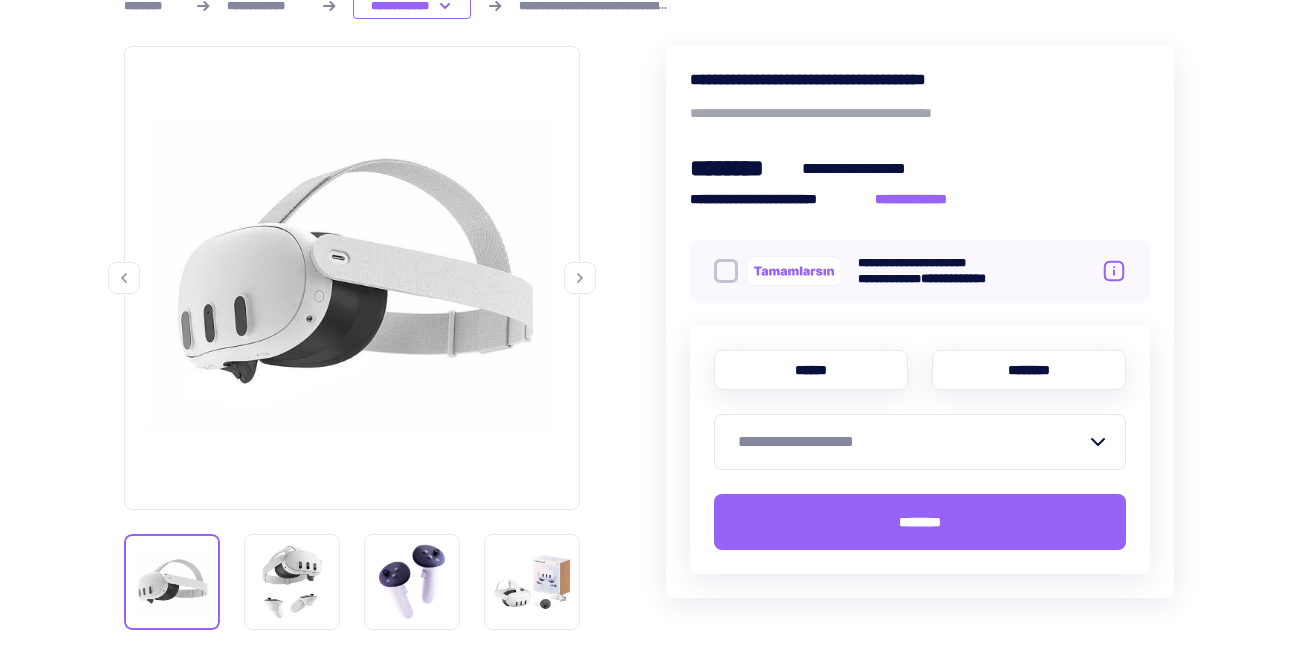 click on "******" at bounding box center (811, 370) 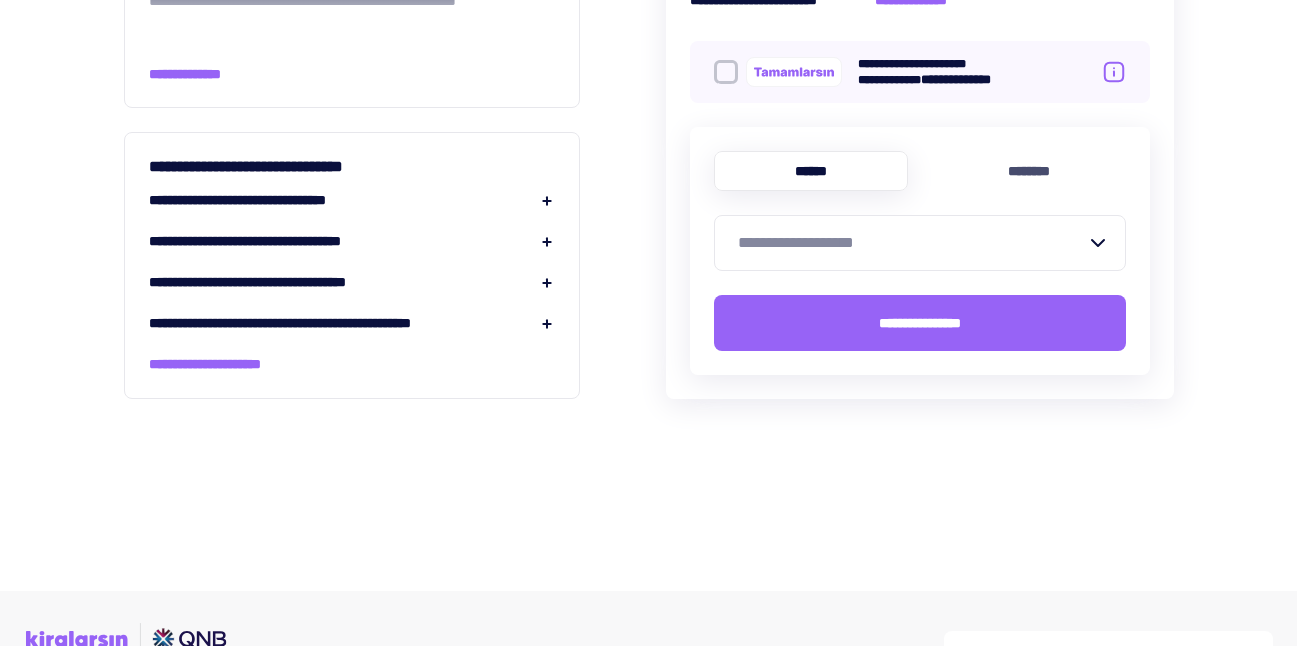 scroll, scrollTop: 2400, scrollLeft: 0, axis: vertical 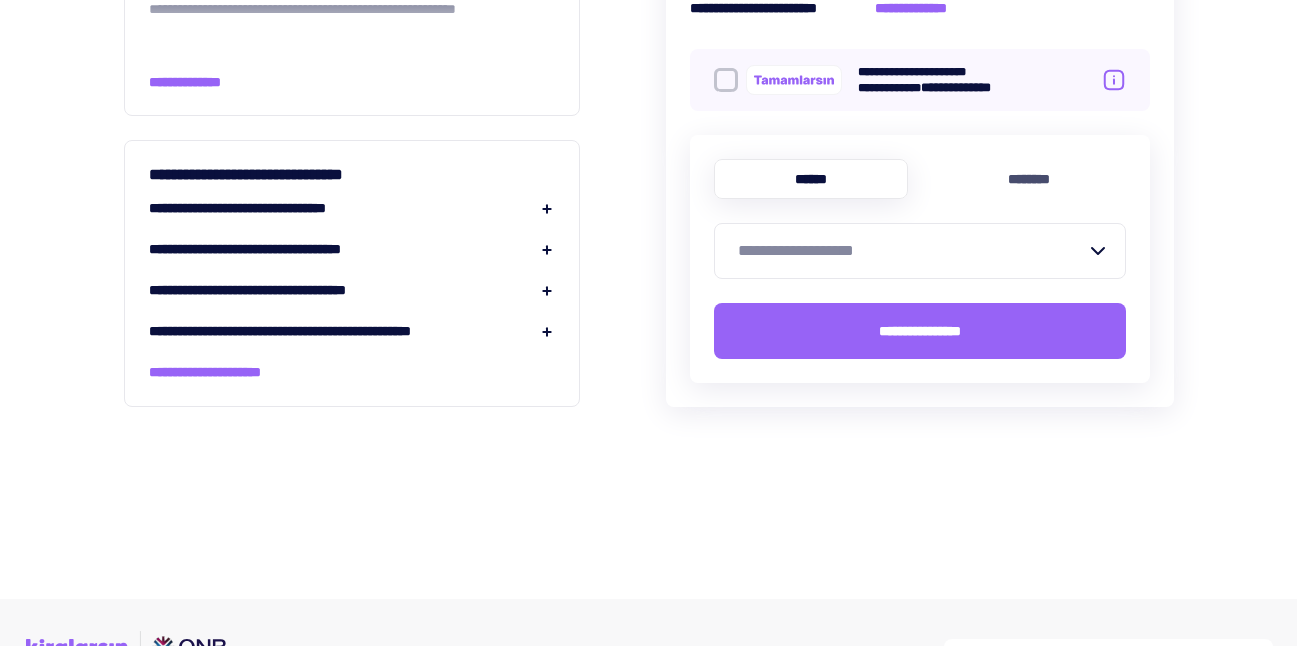 click on "**********" at bounding box center [352, 208] 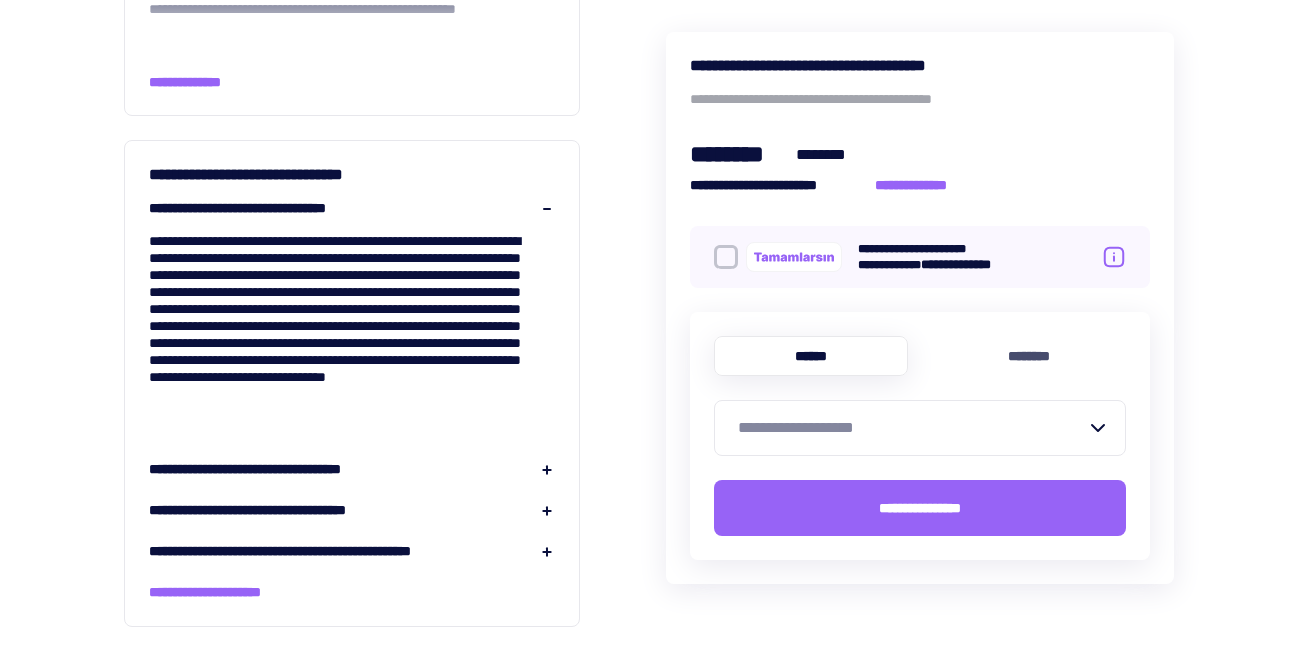 click on "**********" at bounding box center [912, 428] 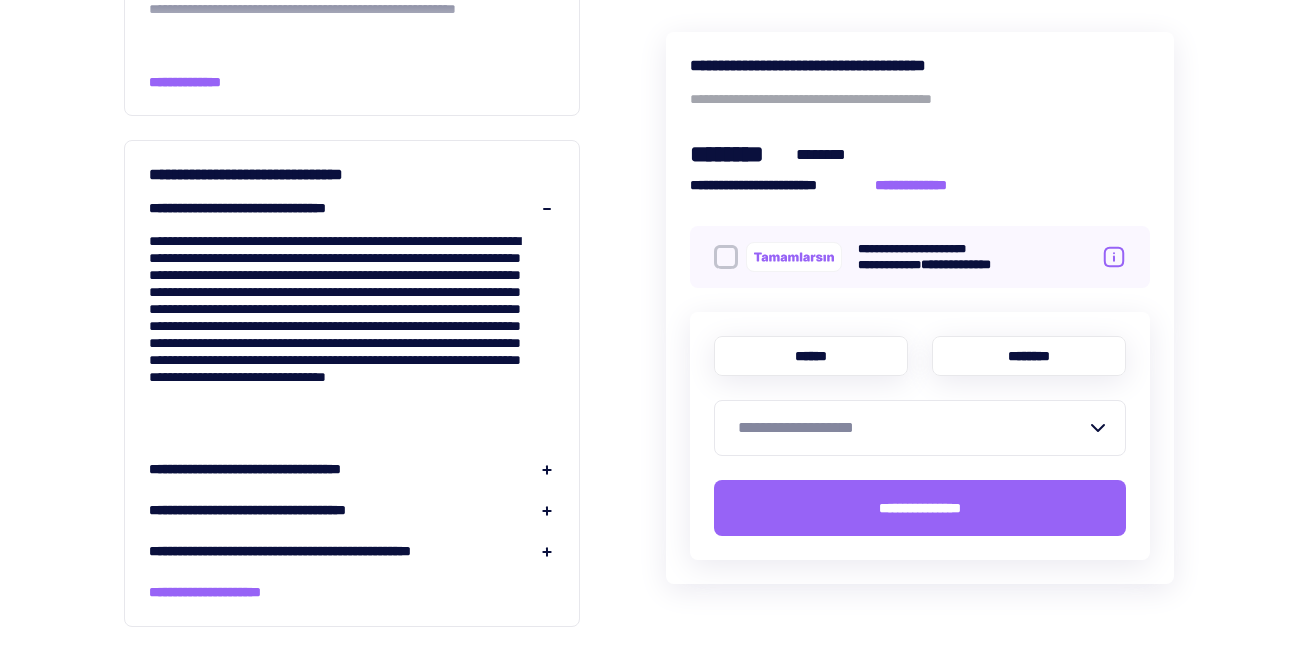 click on "********" at bounding box center (1029, 356) 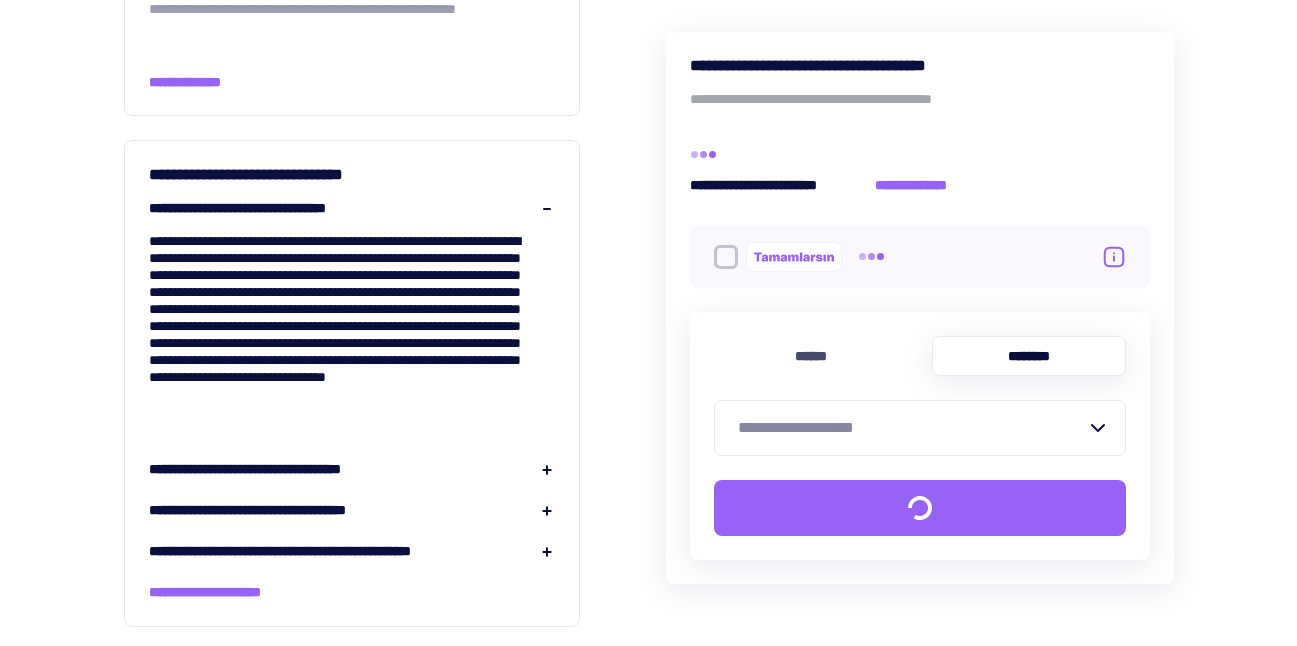 click on "**********" at bounding box center (920, 428) 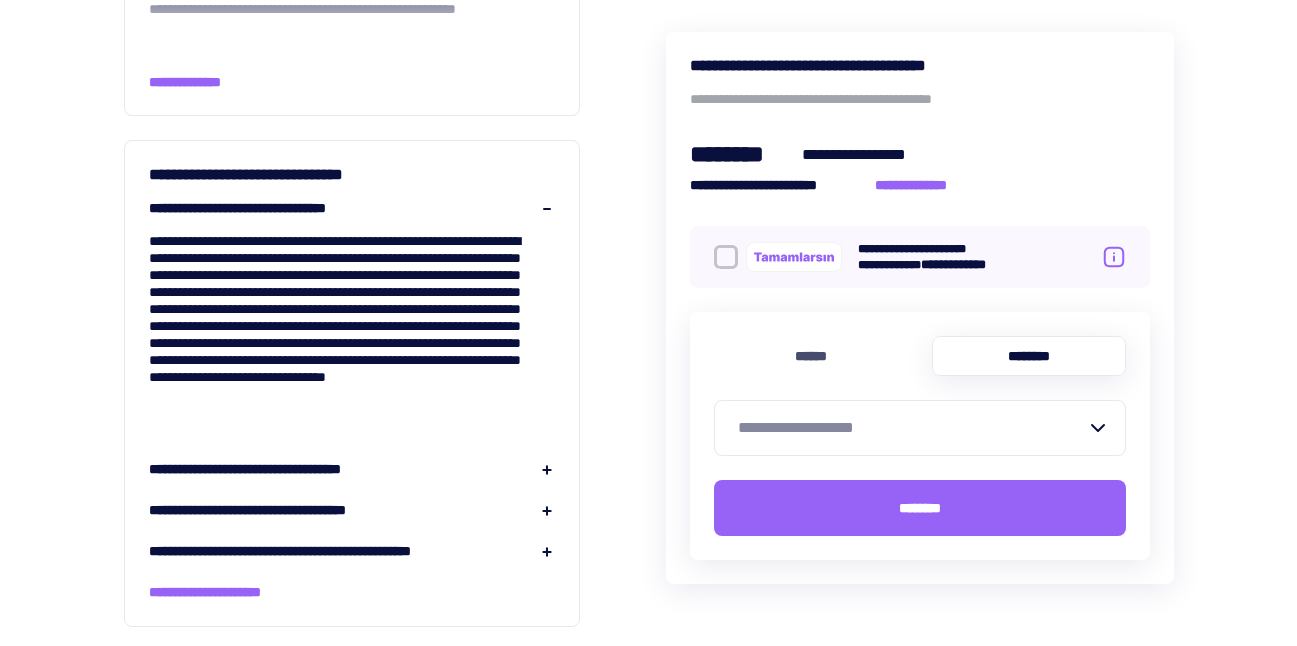 click on "**********" at bounding box center (912, 428) 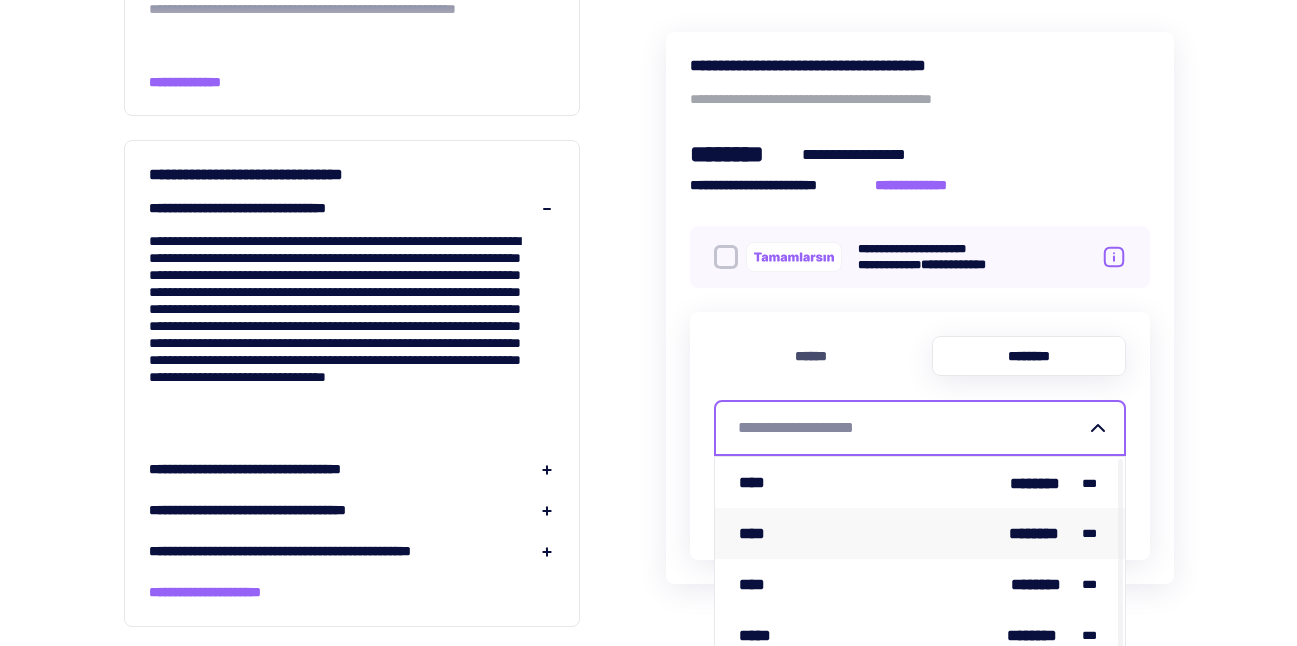 click on "**** ******** ***" at bounding box center [920, 533] 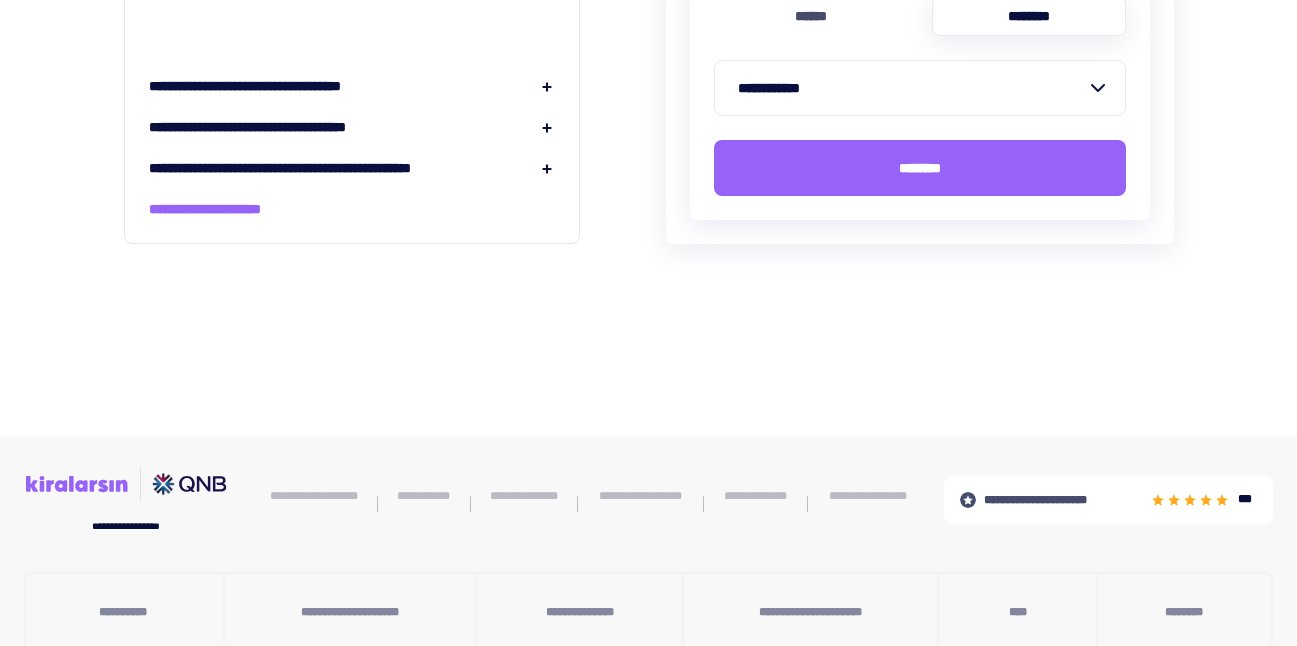 scroll, scrollTop: 2682, scrollLeft: 0, axis: vertical 